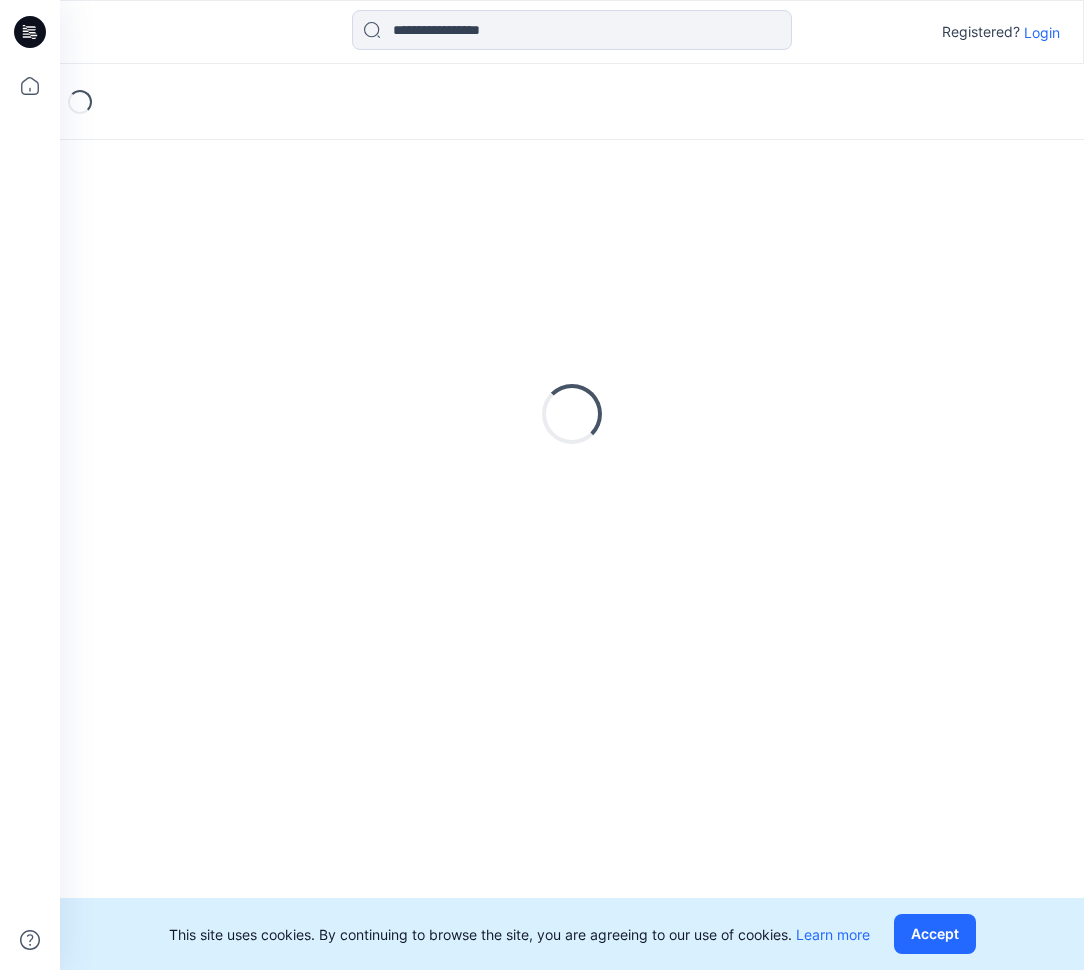 scroll, scrollTop: 0, scrollLeft: 0, axis: both 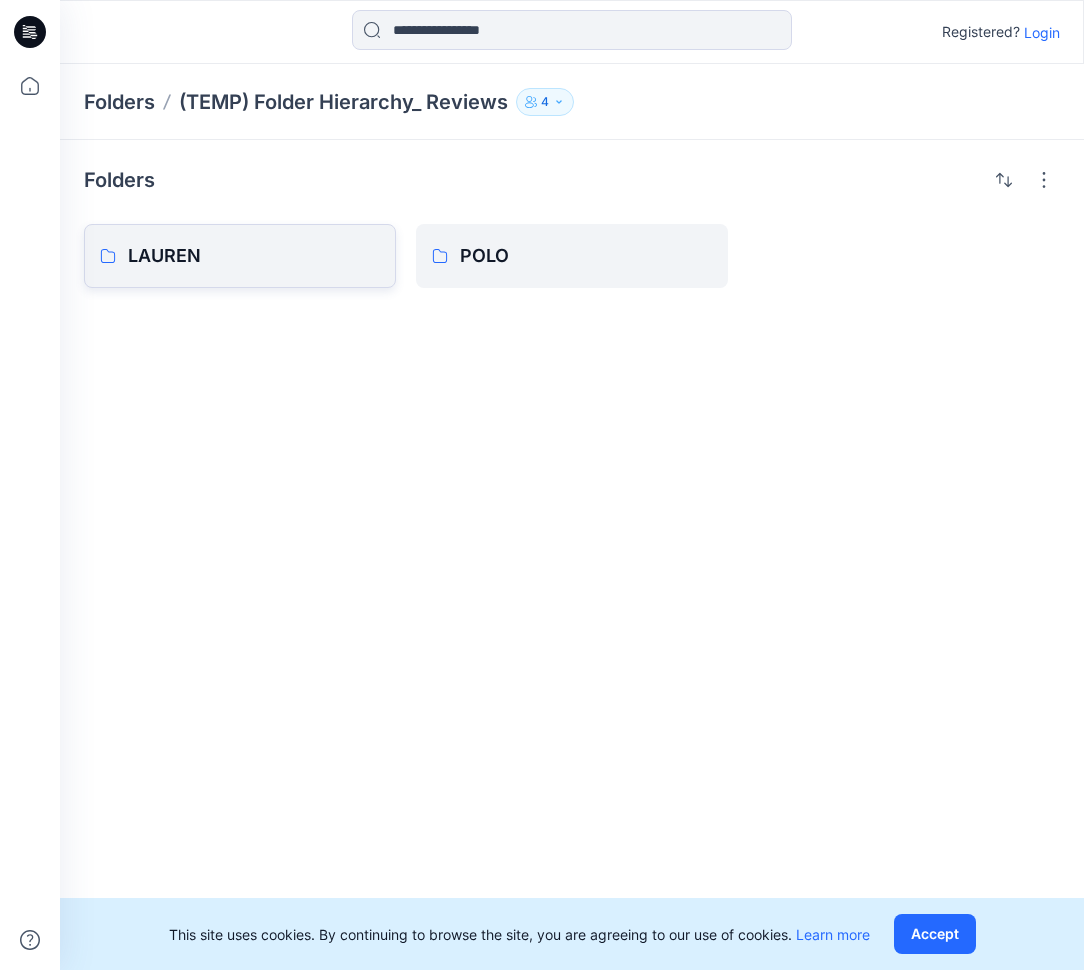 click on "LAUREN" at bounding box center (254, 256) 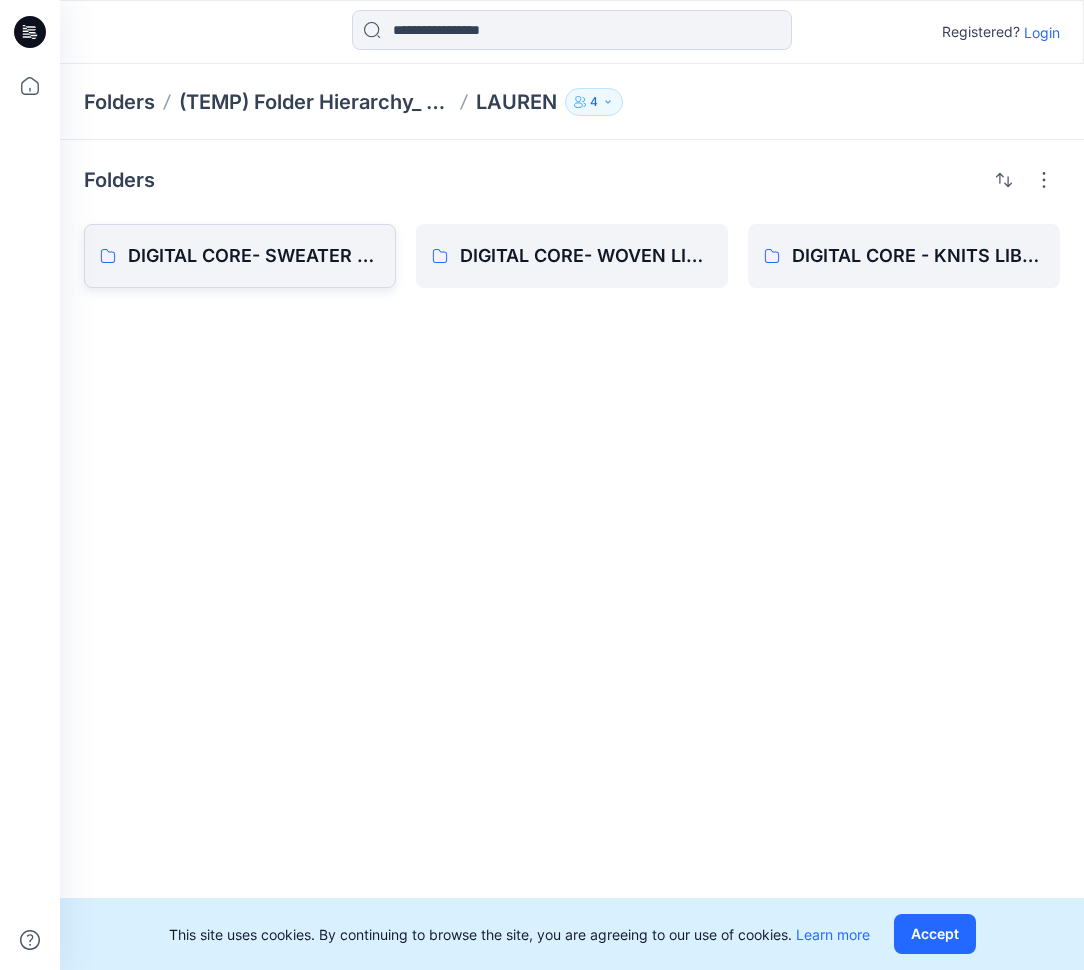click on "DIGITAL CORE- SWEATER LIBRARY" at bounding box center (254, 256) 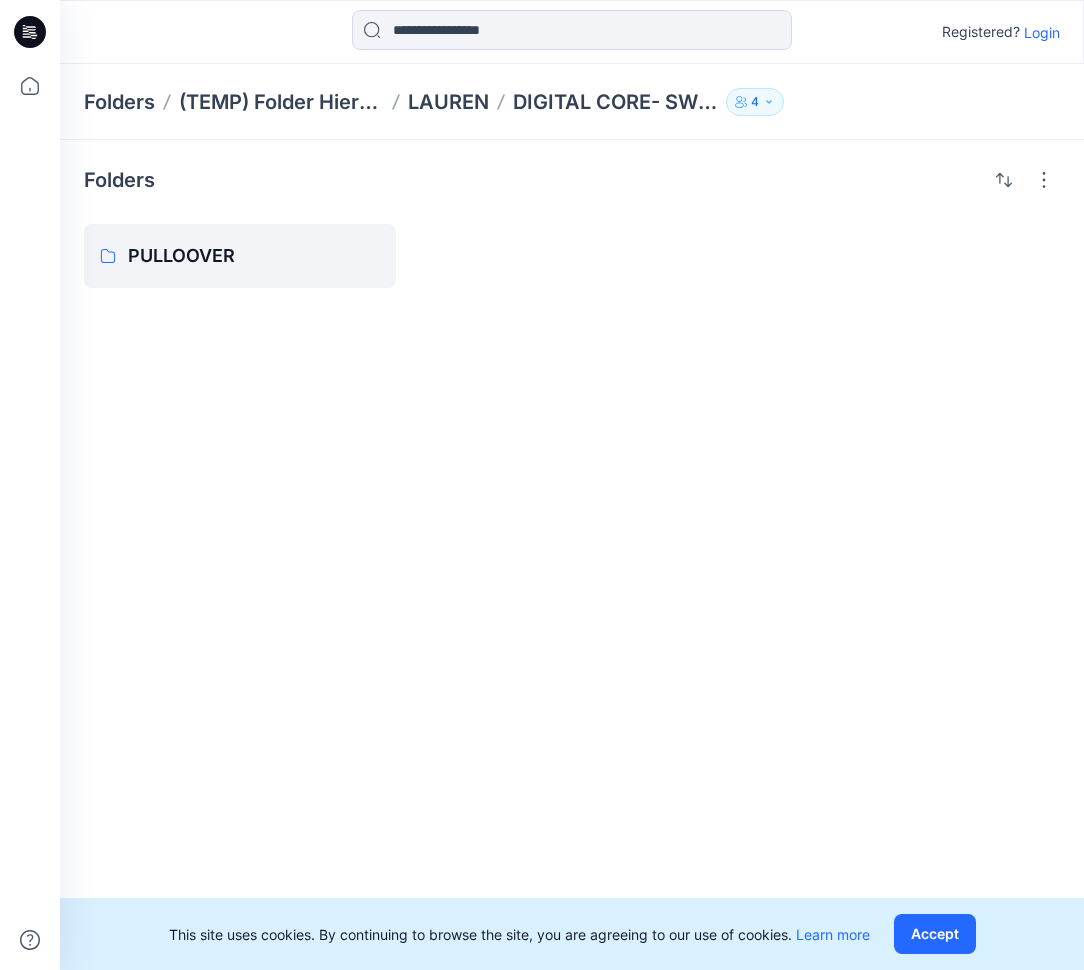 click on "PULLOOVER" at bounding box center [254, 256] 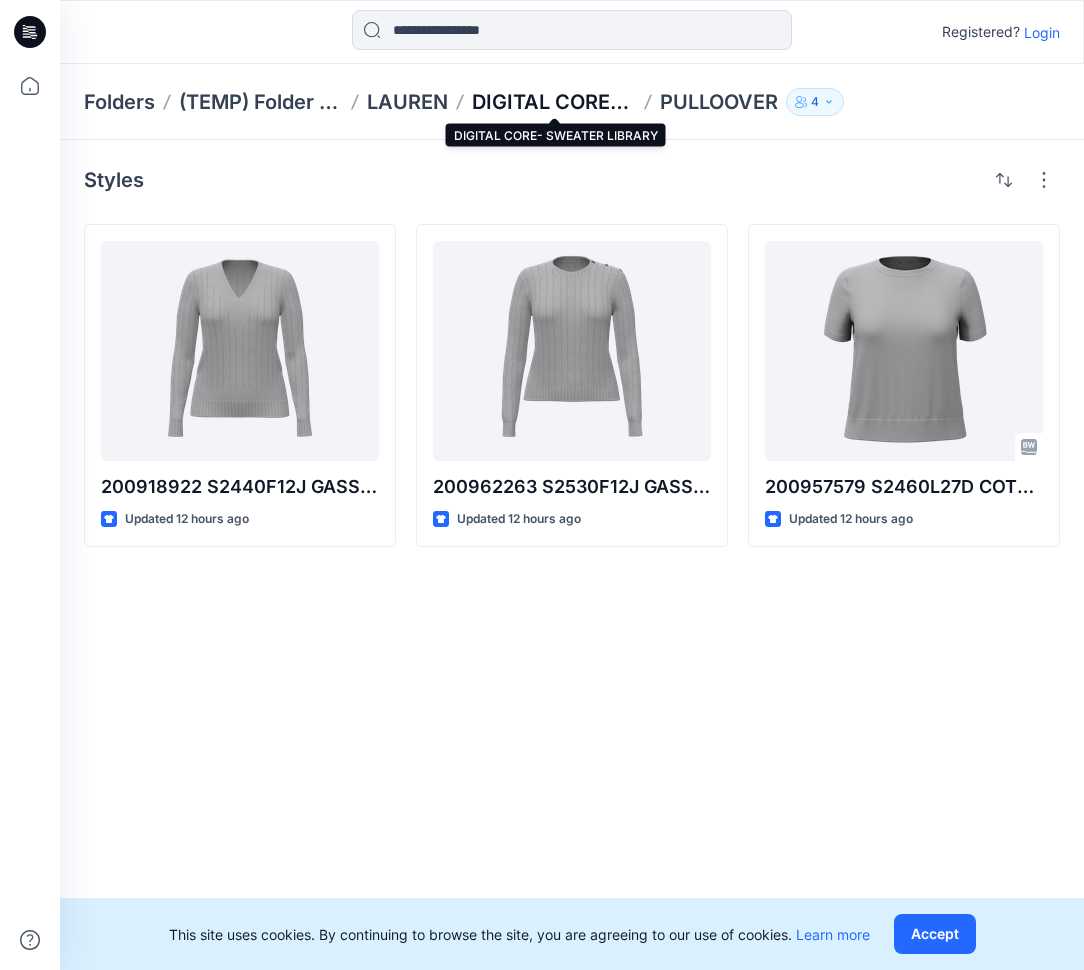 click on "DIGITAL CORE- SWEATER LIBRARY" at bounding box center (554, 102) 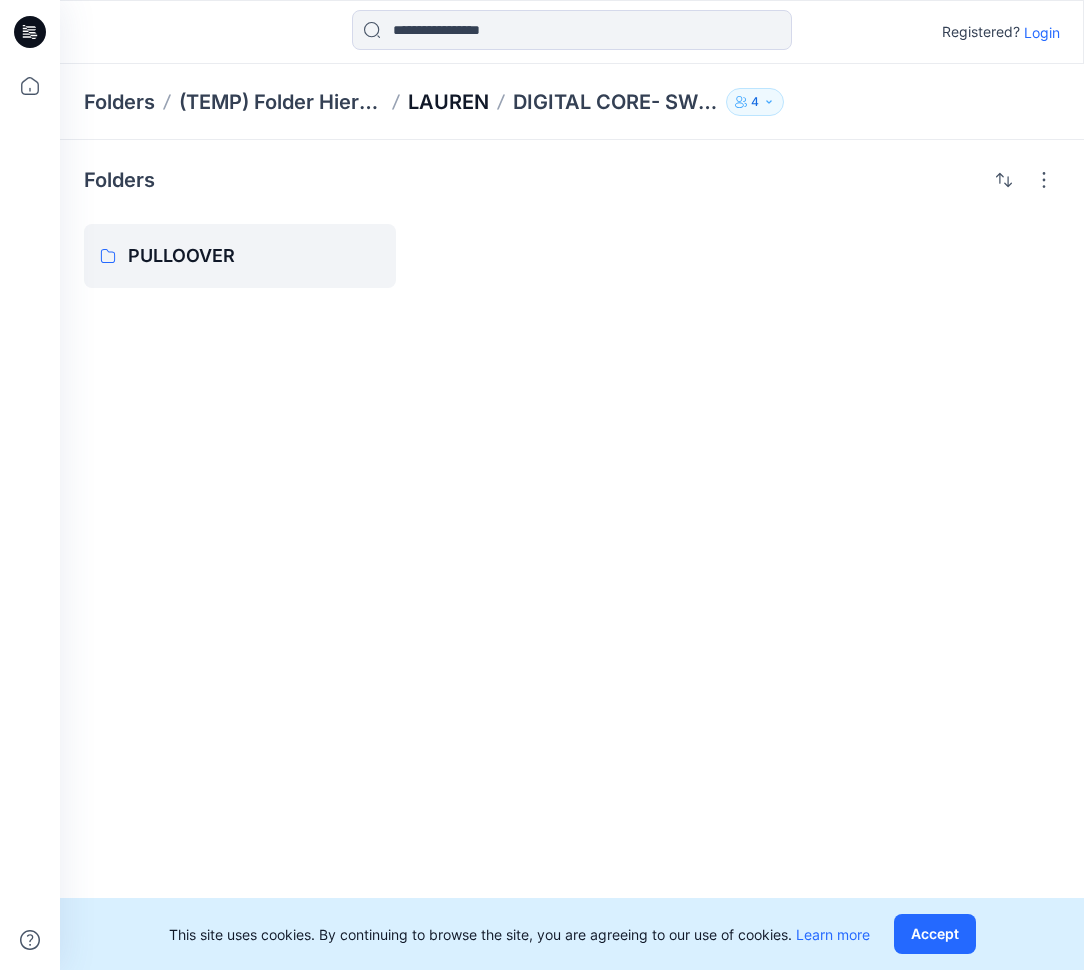 click on "LAUREN" at bounding box center [448, 102] 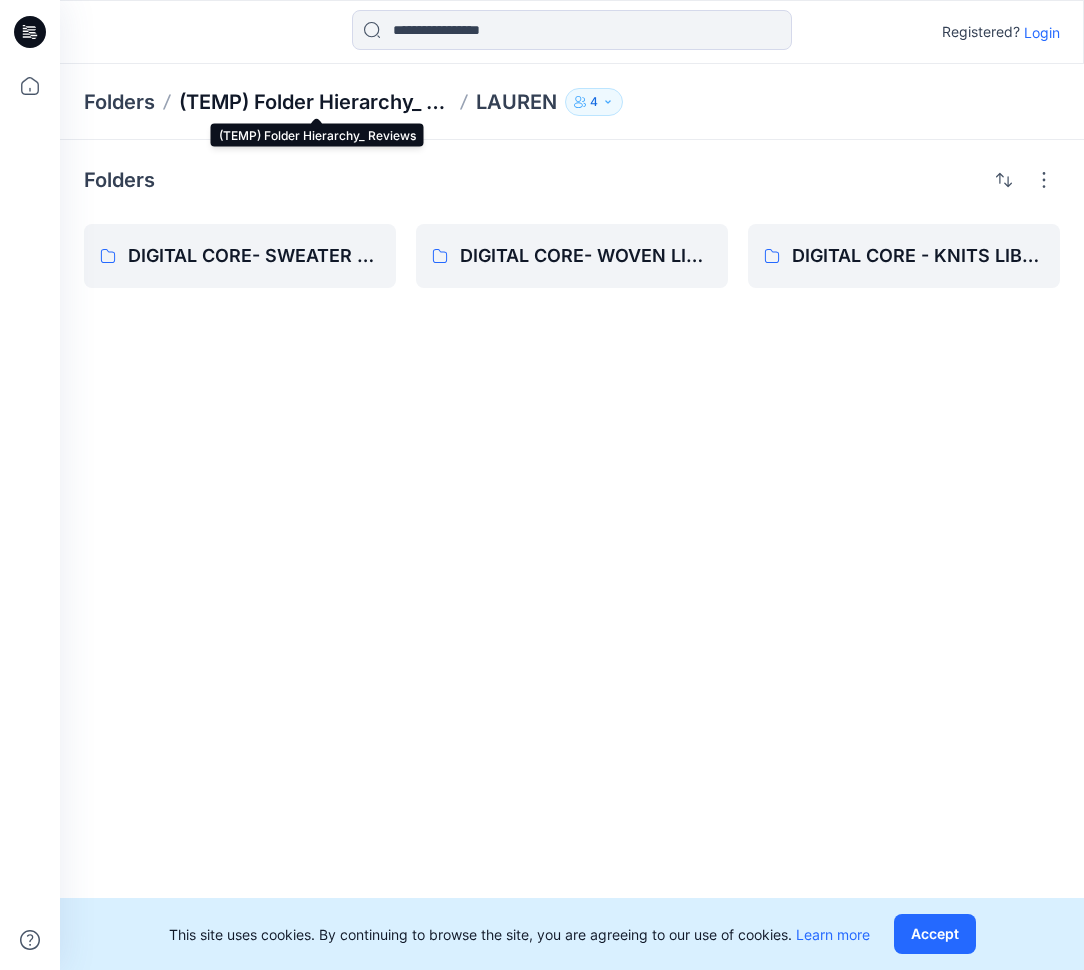 click on "(TEMP) Folder Hierarchy_ Reviews" at bounding box center (315, 102) 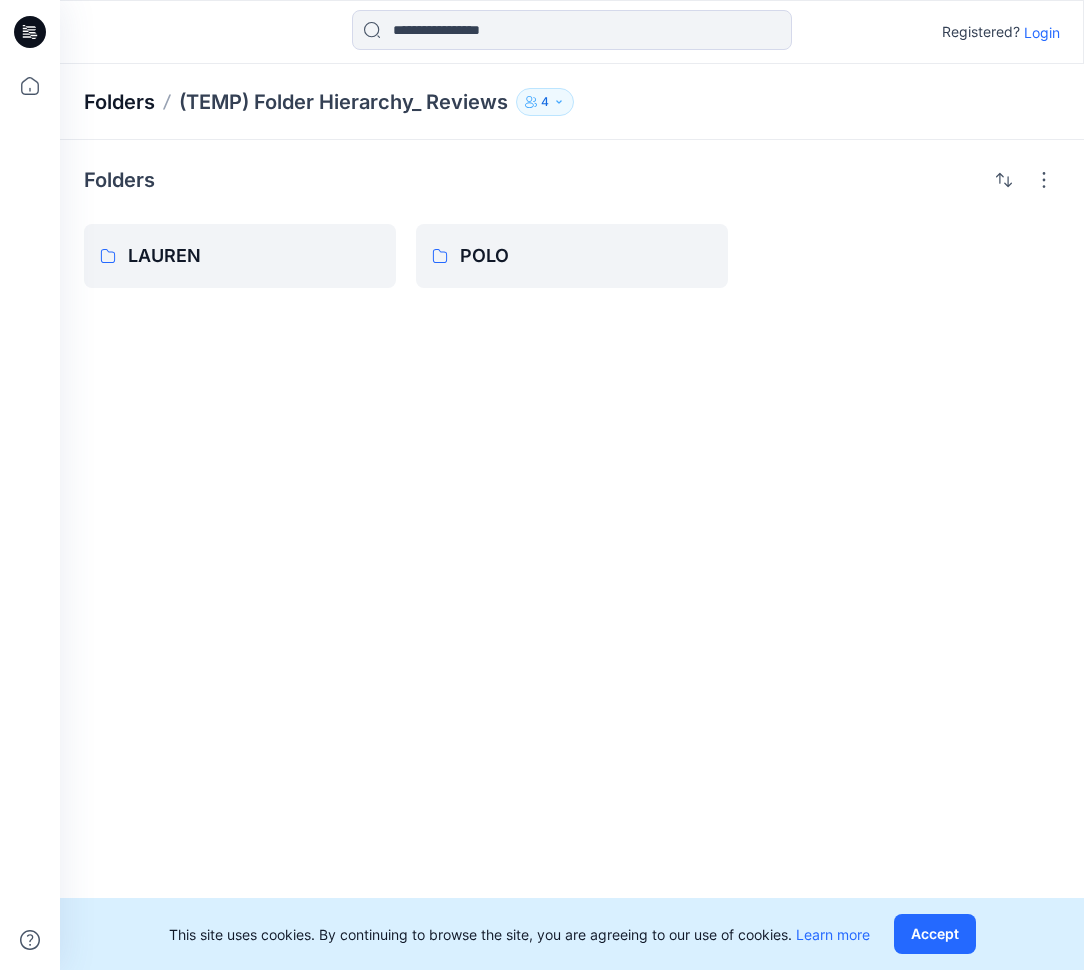 click on "Folders" at bounding box center (119, 102) 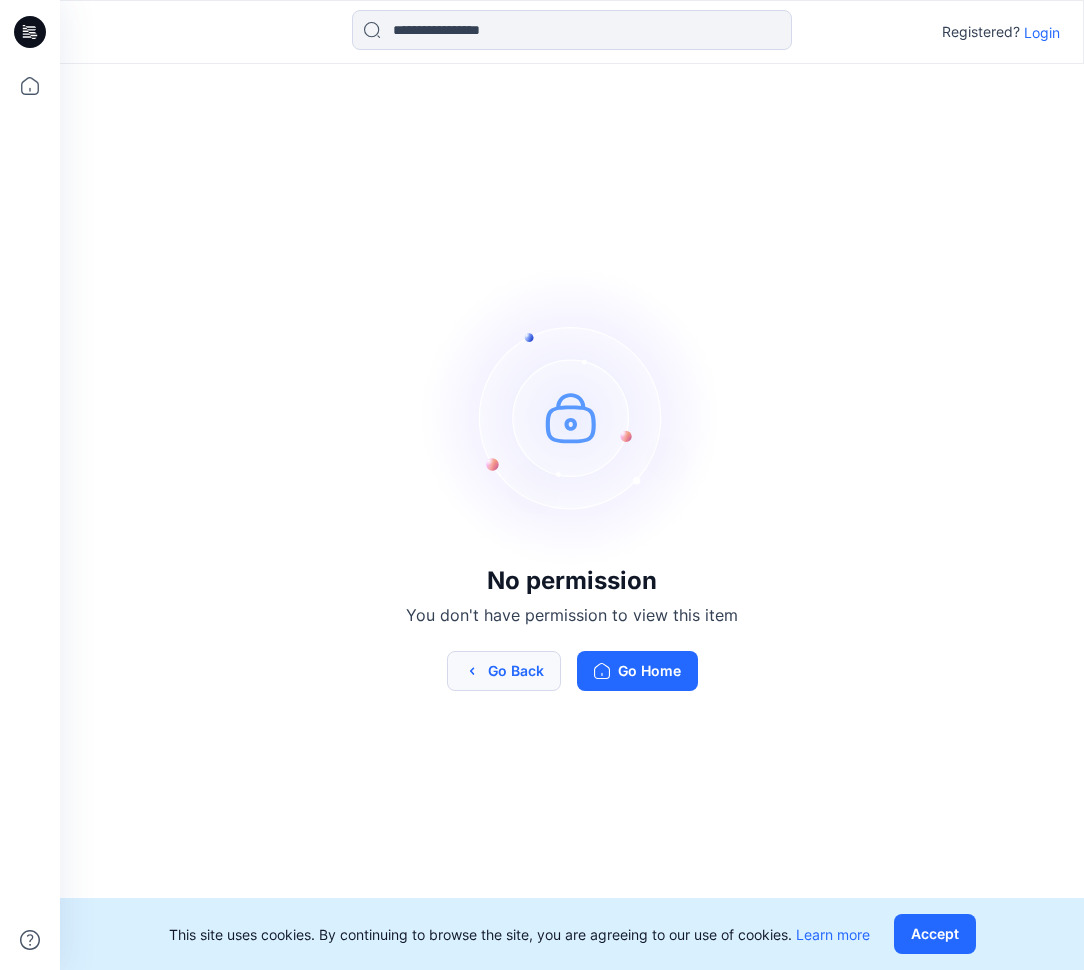 click on "Go Back" at bounding box center [504, 671] 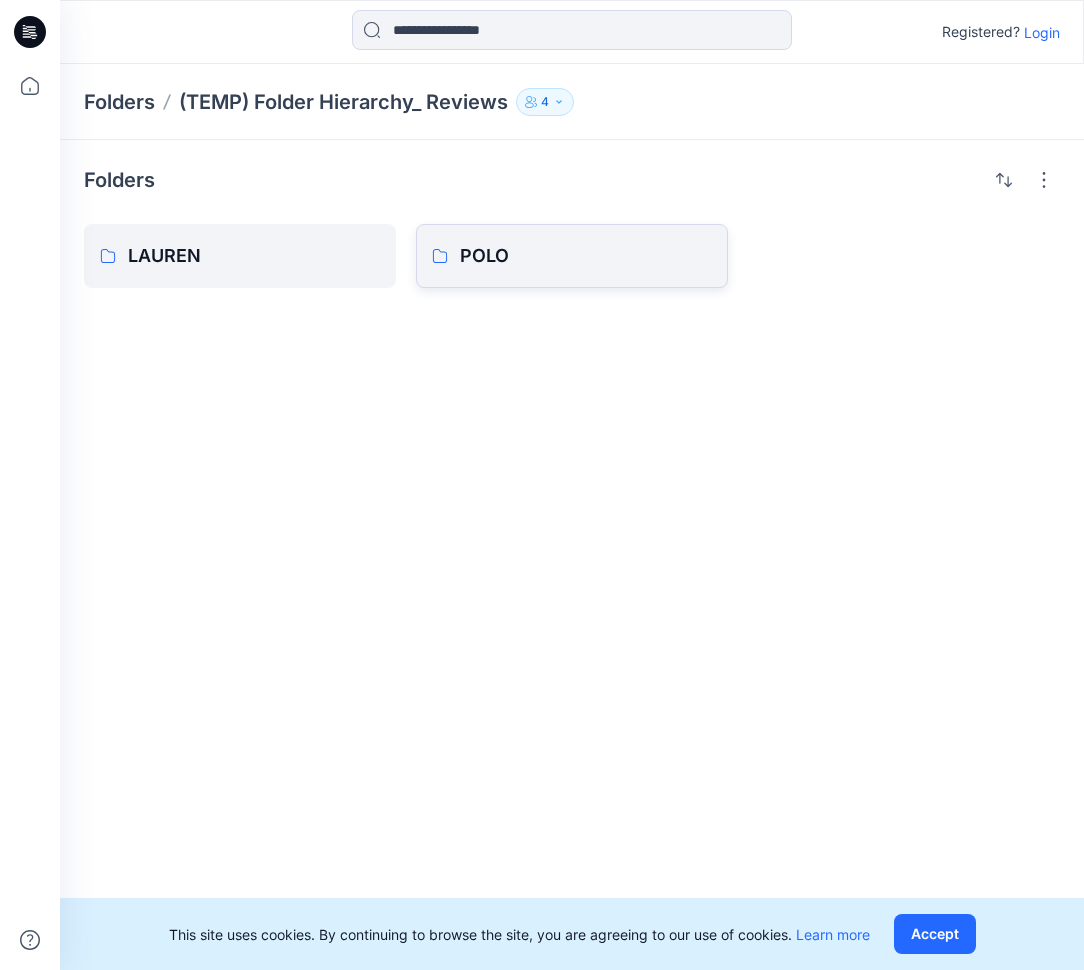 click on "POLO" at bounding box center (586, 256) 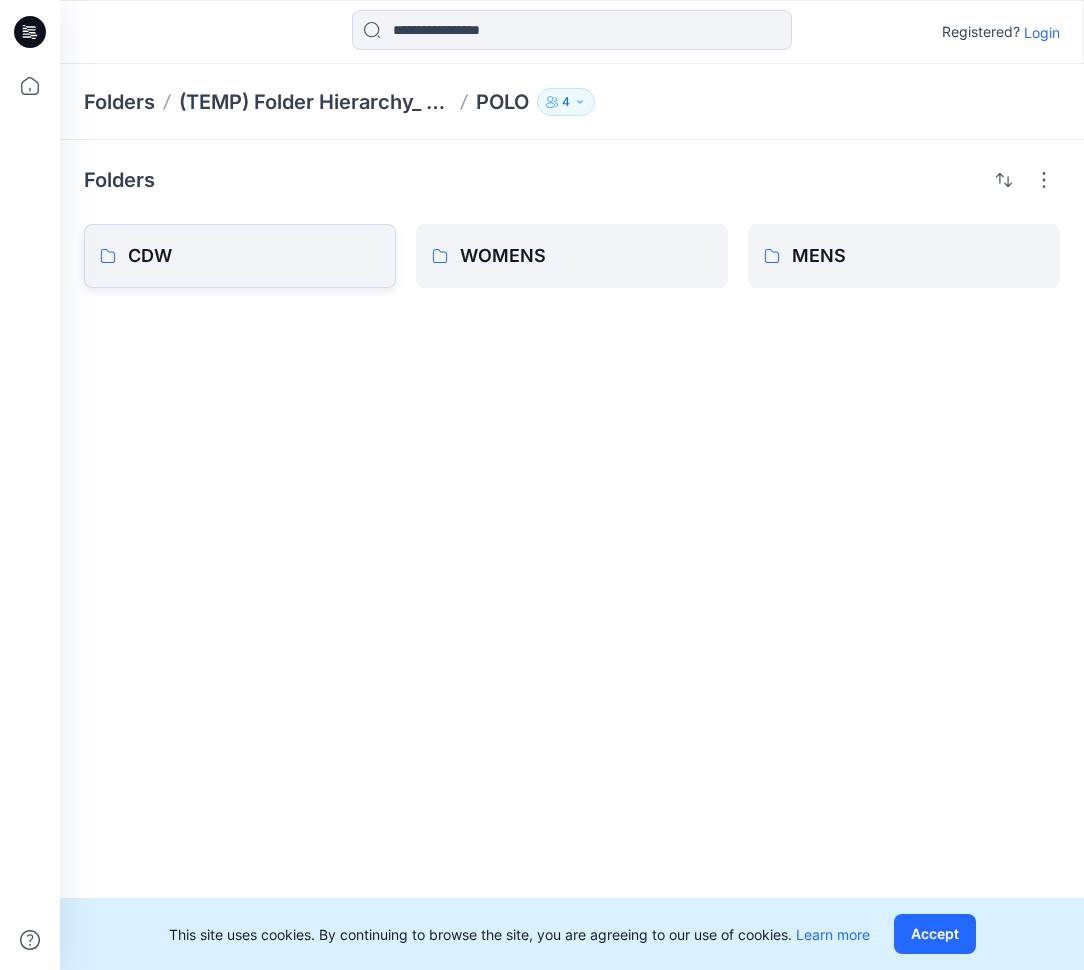 click on "CDW" at bounding box center (254, 256) 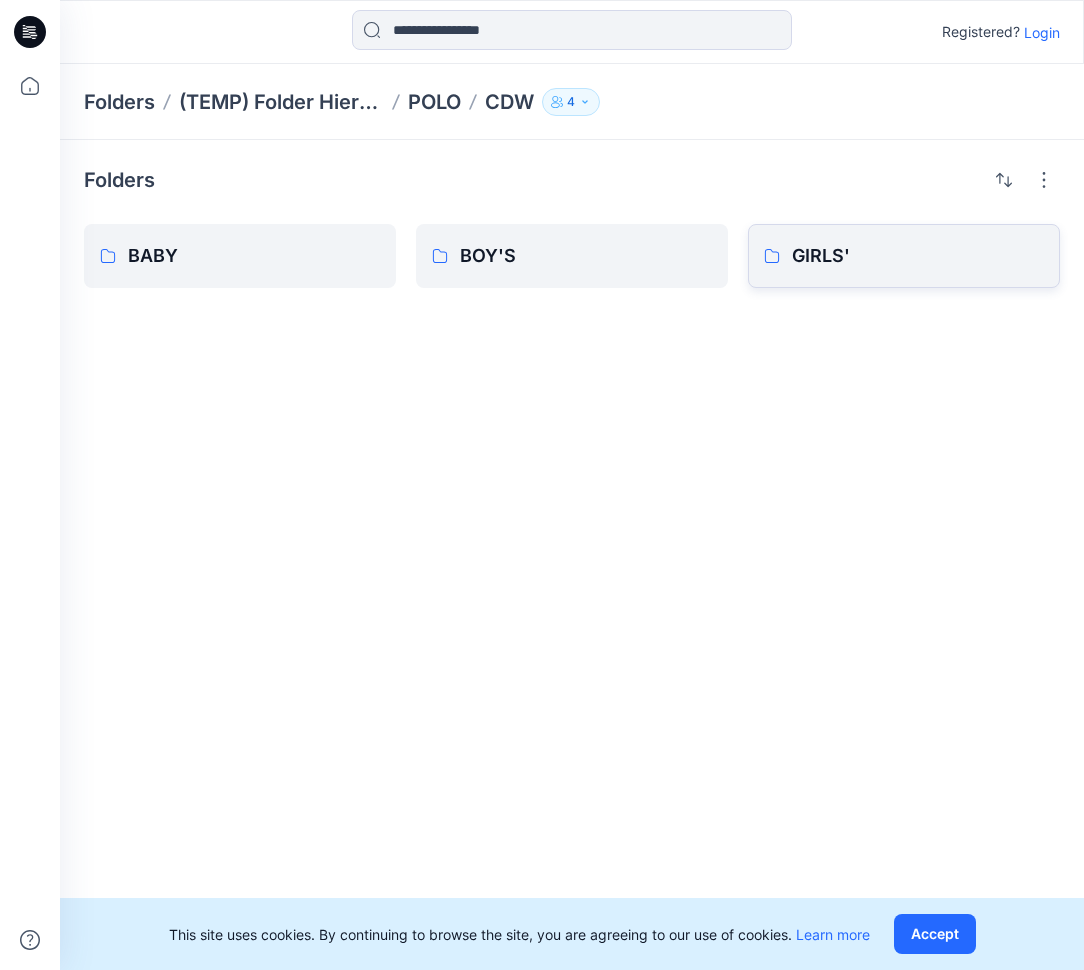 click on "GIRLS'" at bounding box center [918, 256] 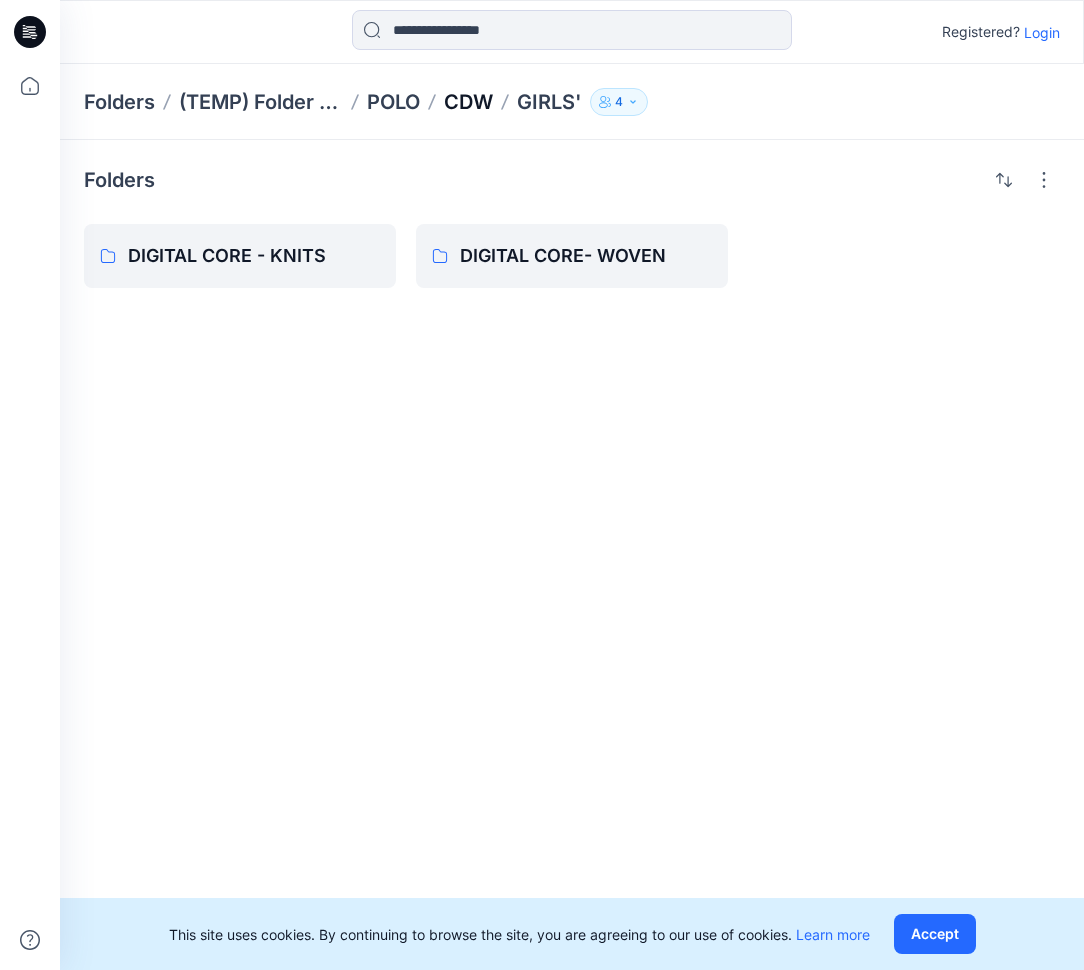 click on "CDW" at bounding box center (468, 102) 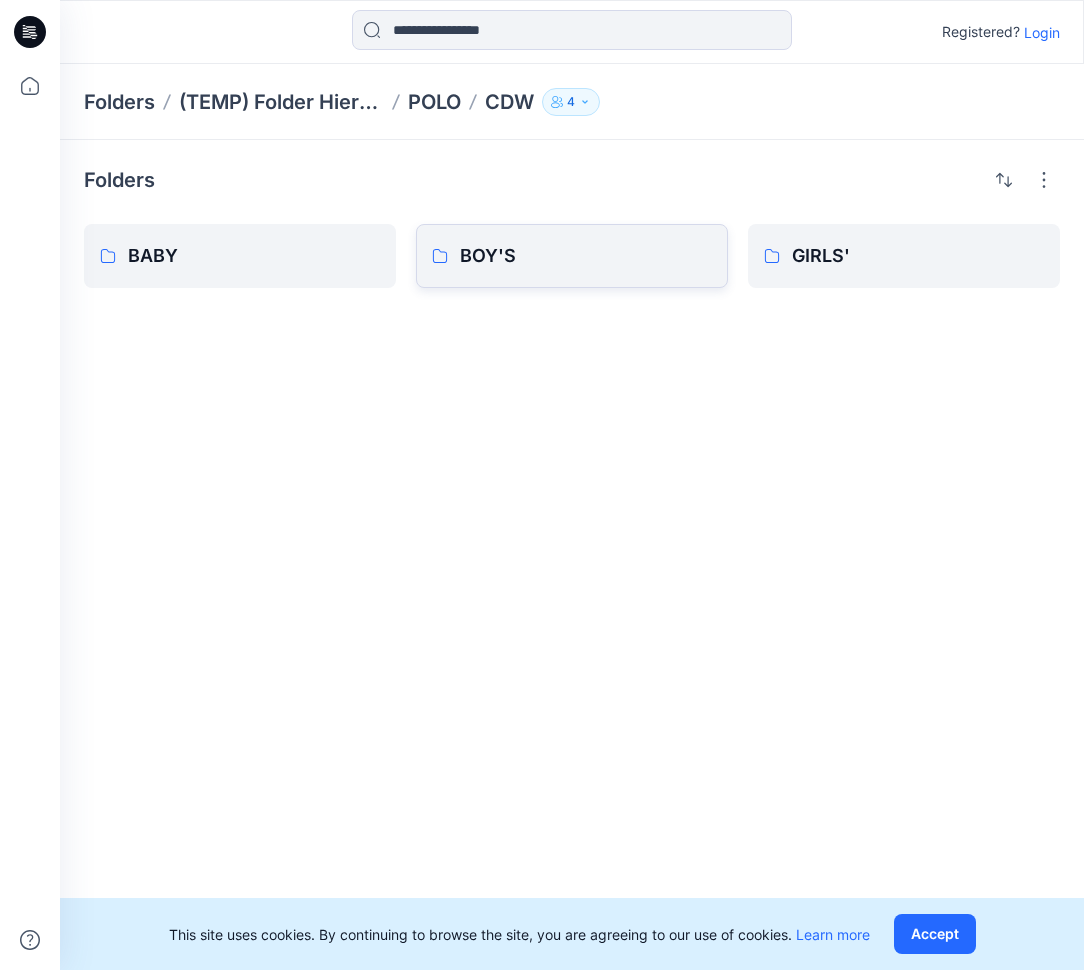click on "BOY'S" at bounding box center (586, 256) 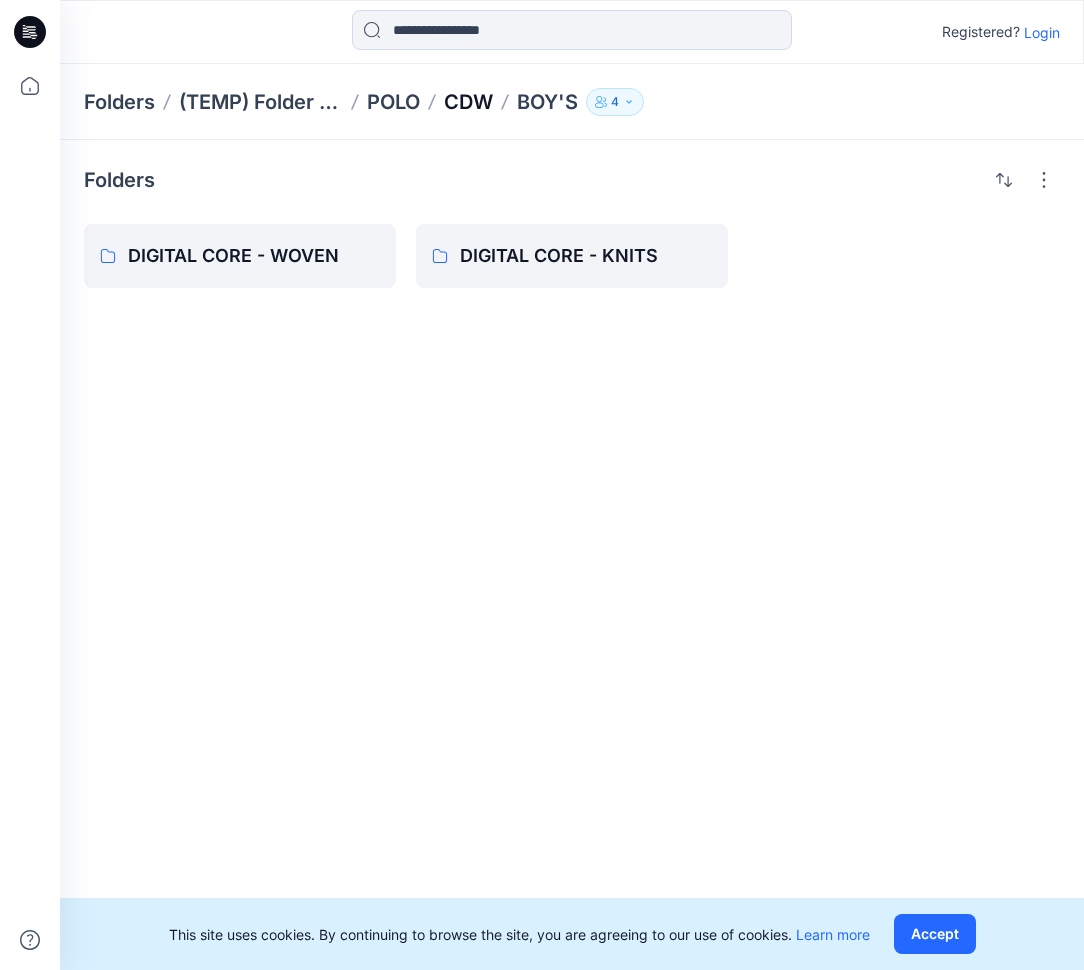 click on "CDW" at bounding box center (468, 102) 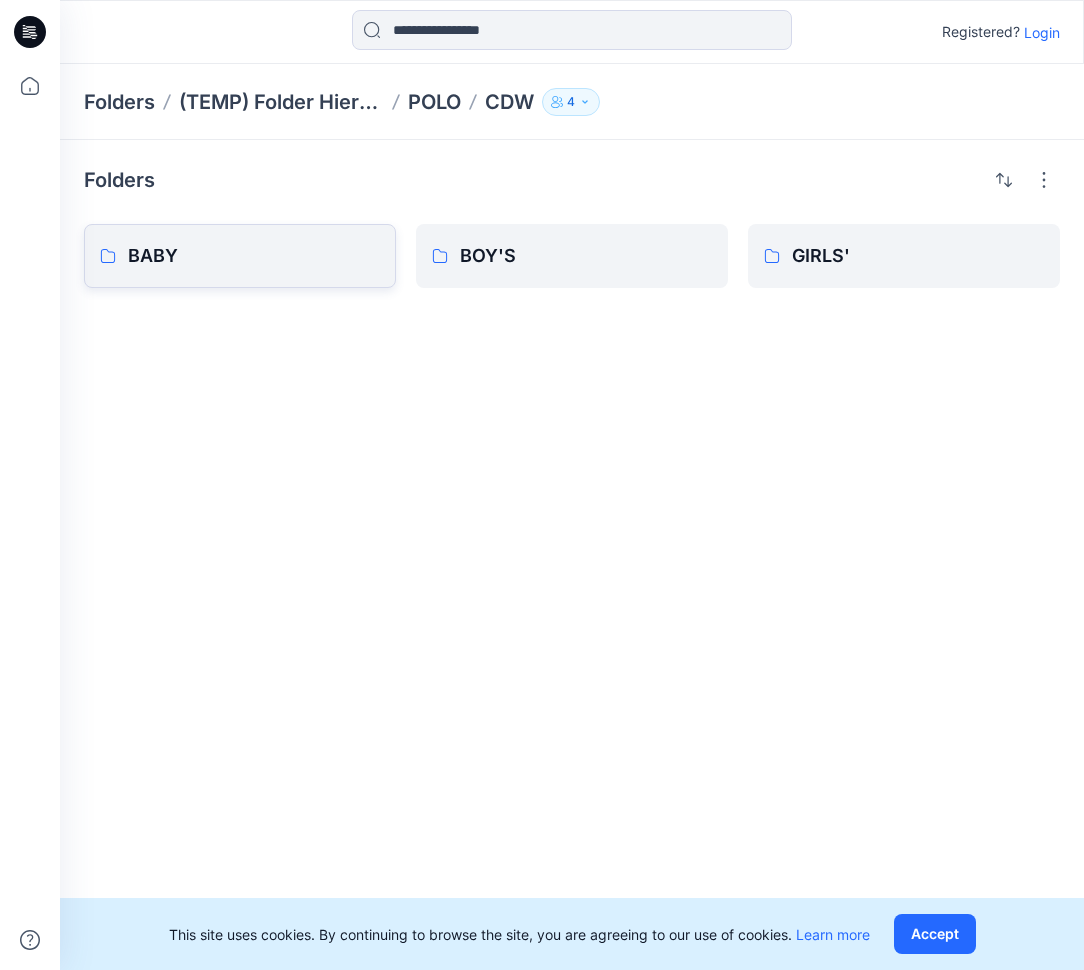 click on "BABY" at bounding box center [254, 256] 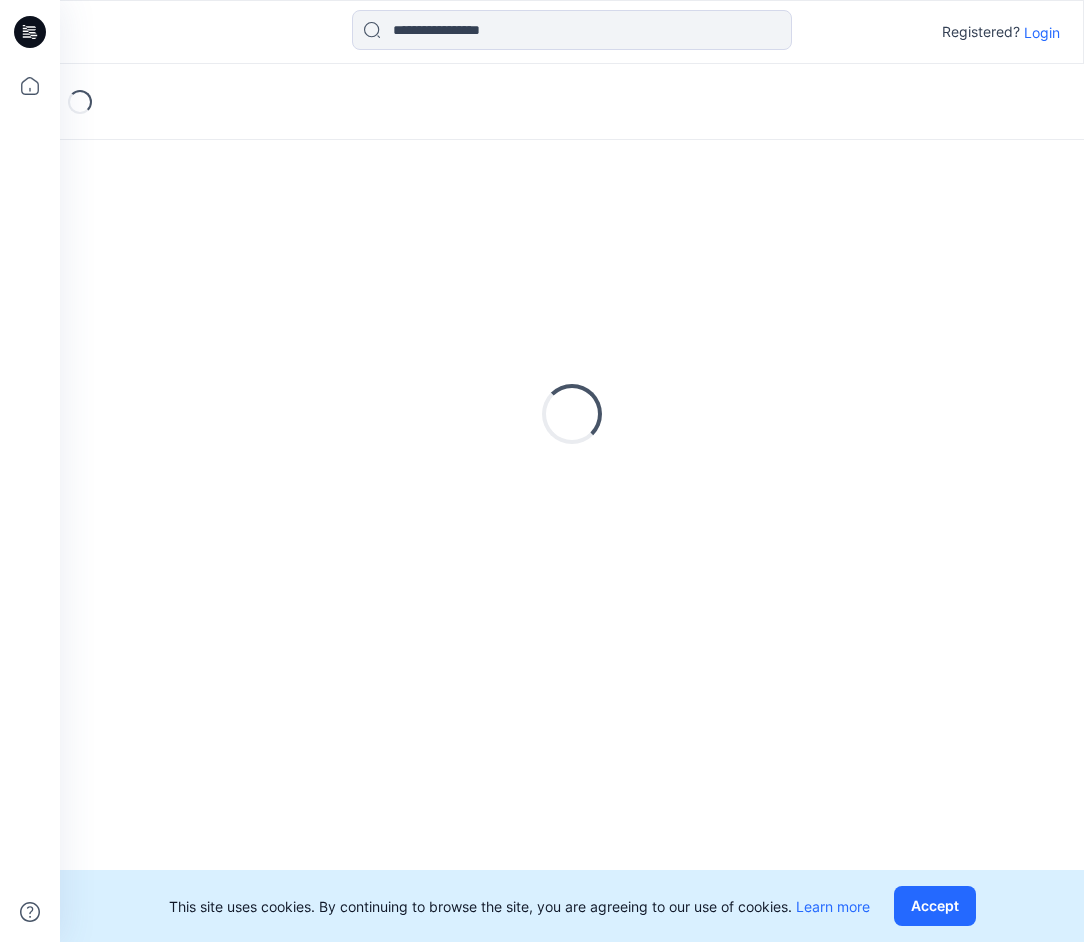 scroll, scrollTop: 0, scrollLeft: 0, axis: both 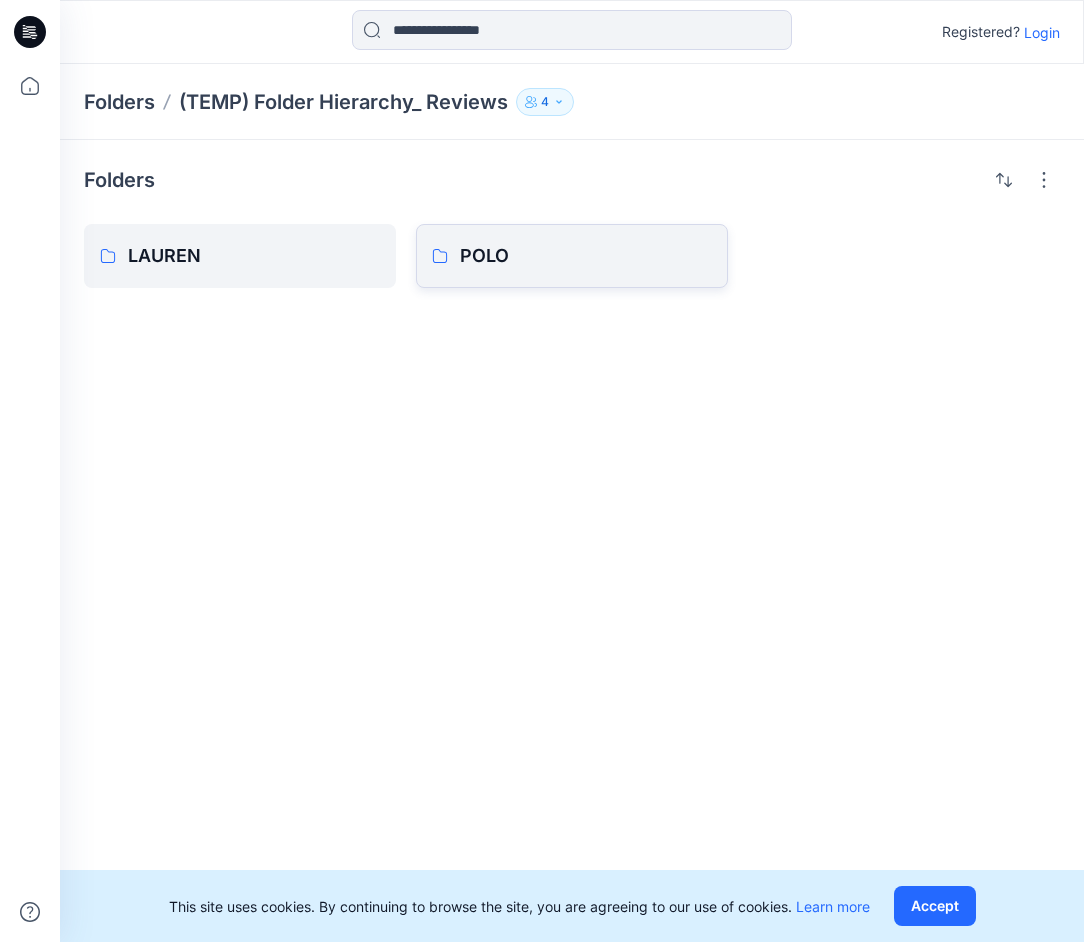 click on "POLO" at bounding box center [572, 256] 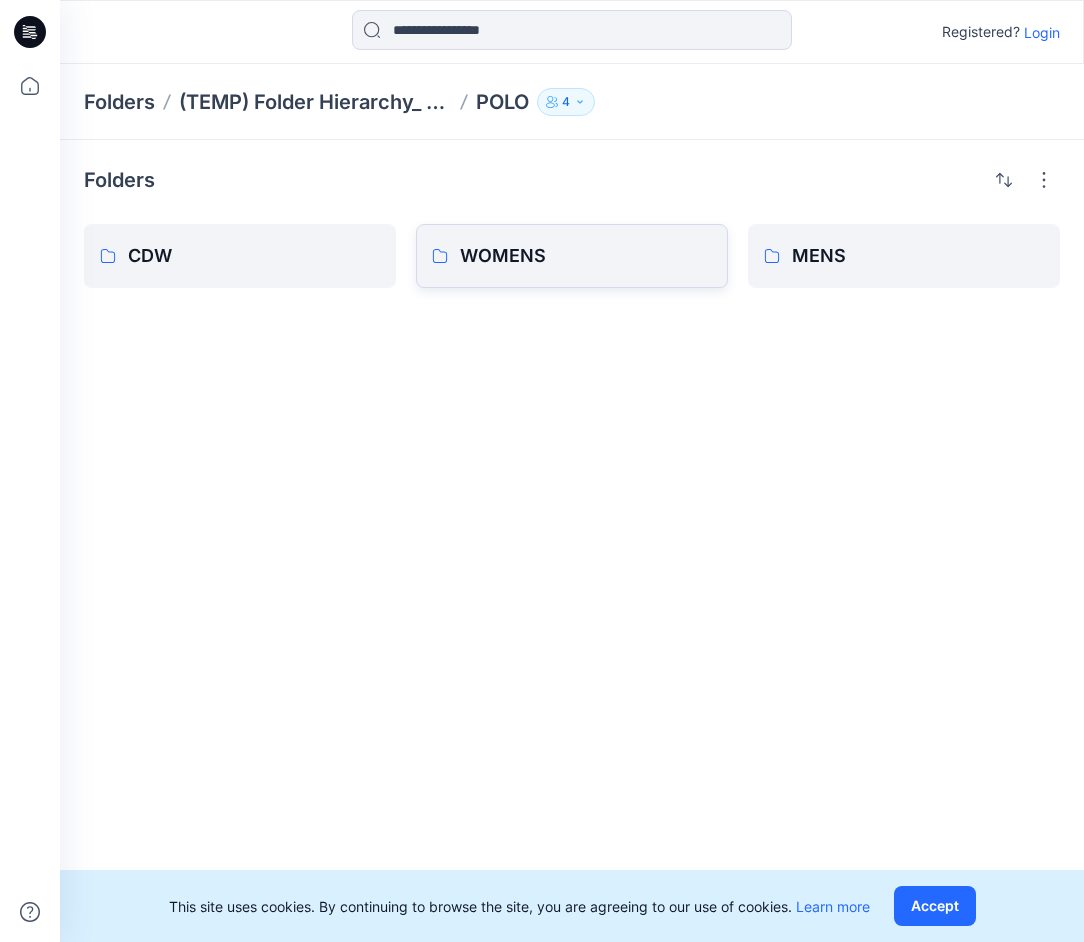 click on "WOMENS" at bounding box center (586, 256) 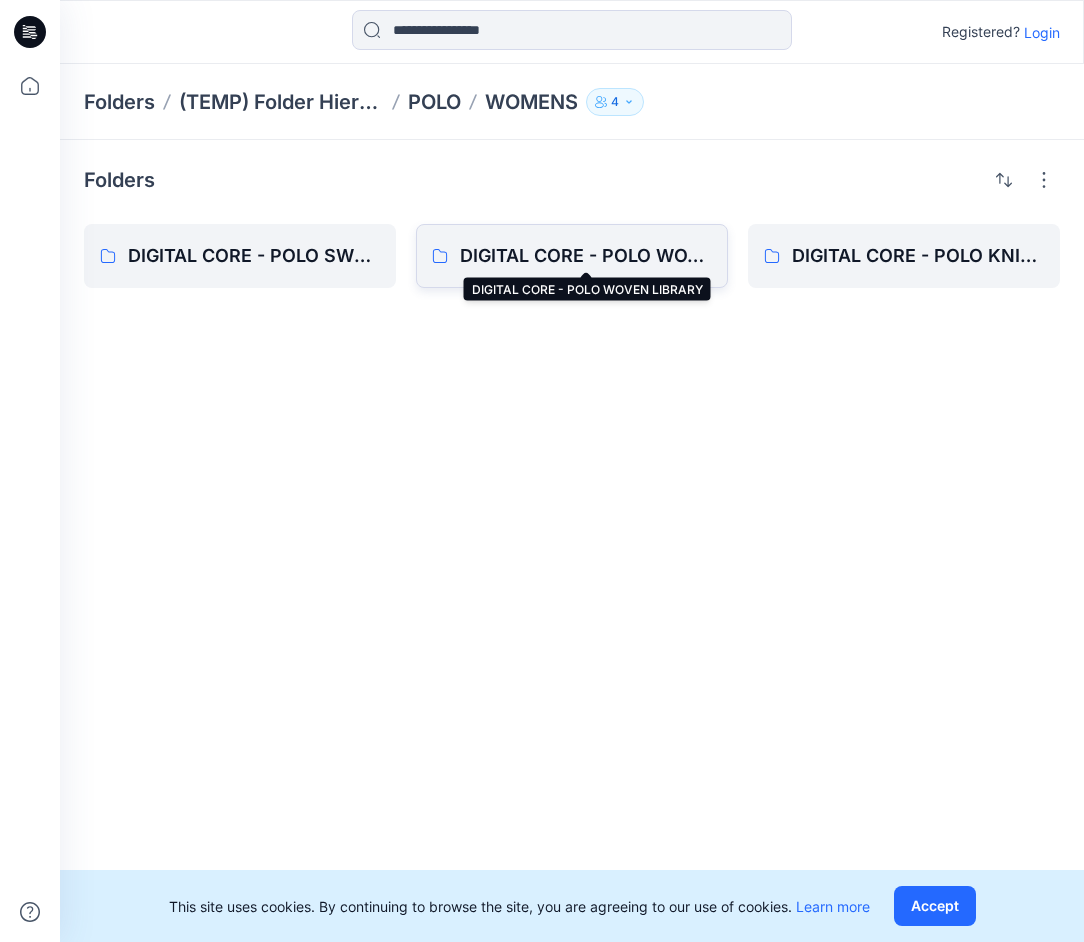 click on "DIGITAL CORE - POLO WOVEN LIBRARY" at bounding box center (586, 256) 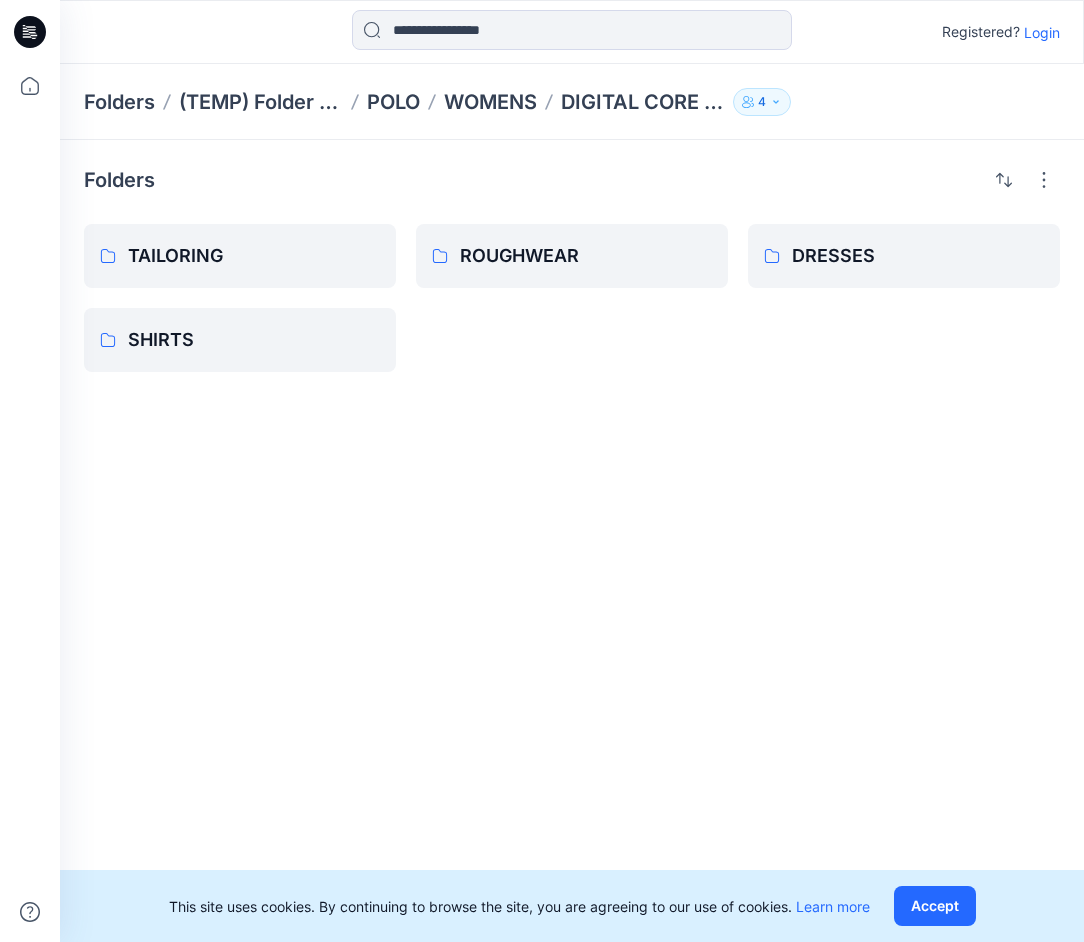 click on "ROUGHWEAR" at bounding box center [586, 256] 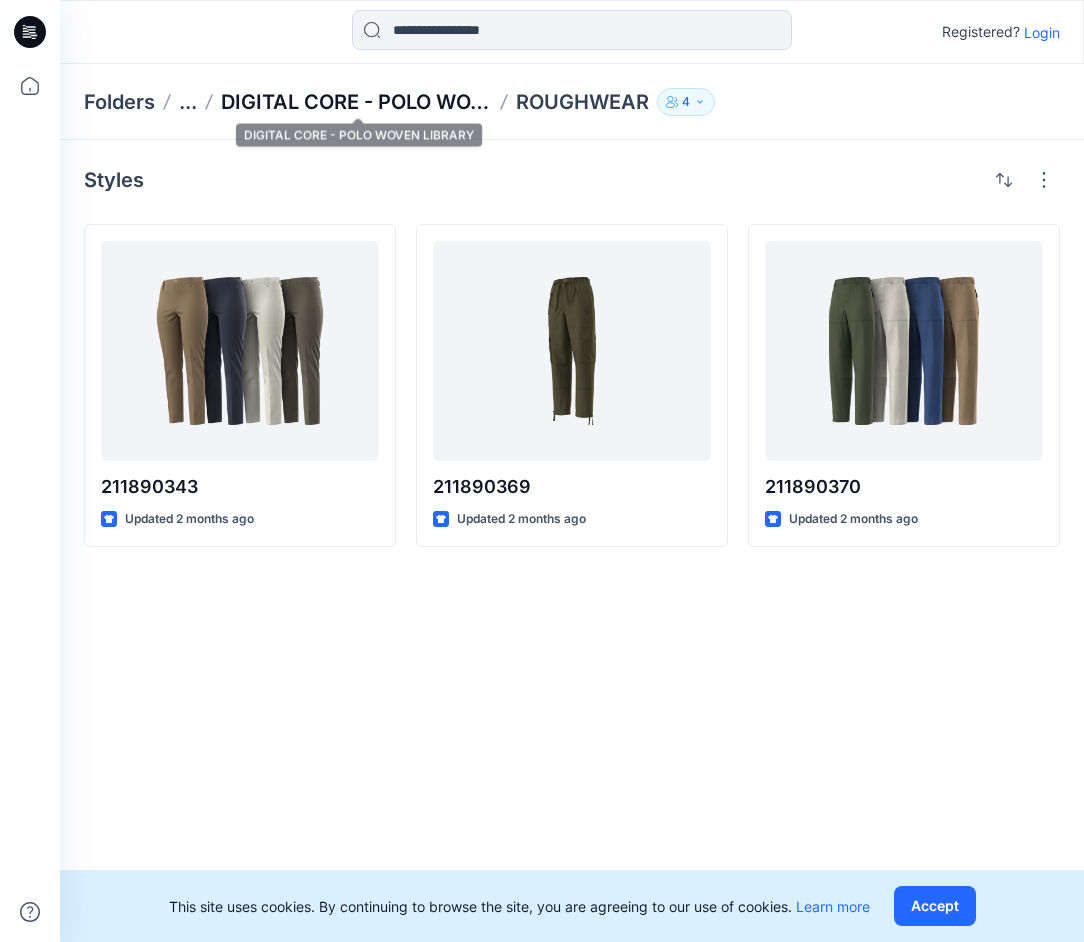 click on "DIGITAL CORE - POLO WOVEN LIBRARY" at bounding box center (356, 102) 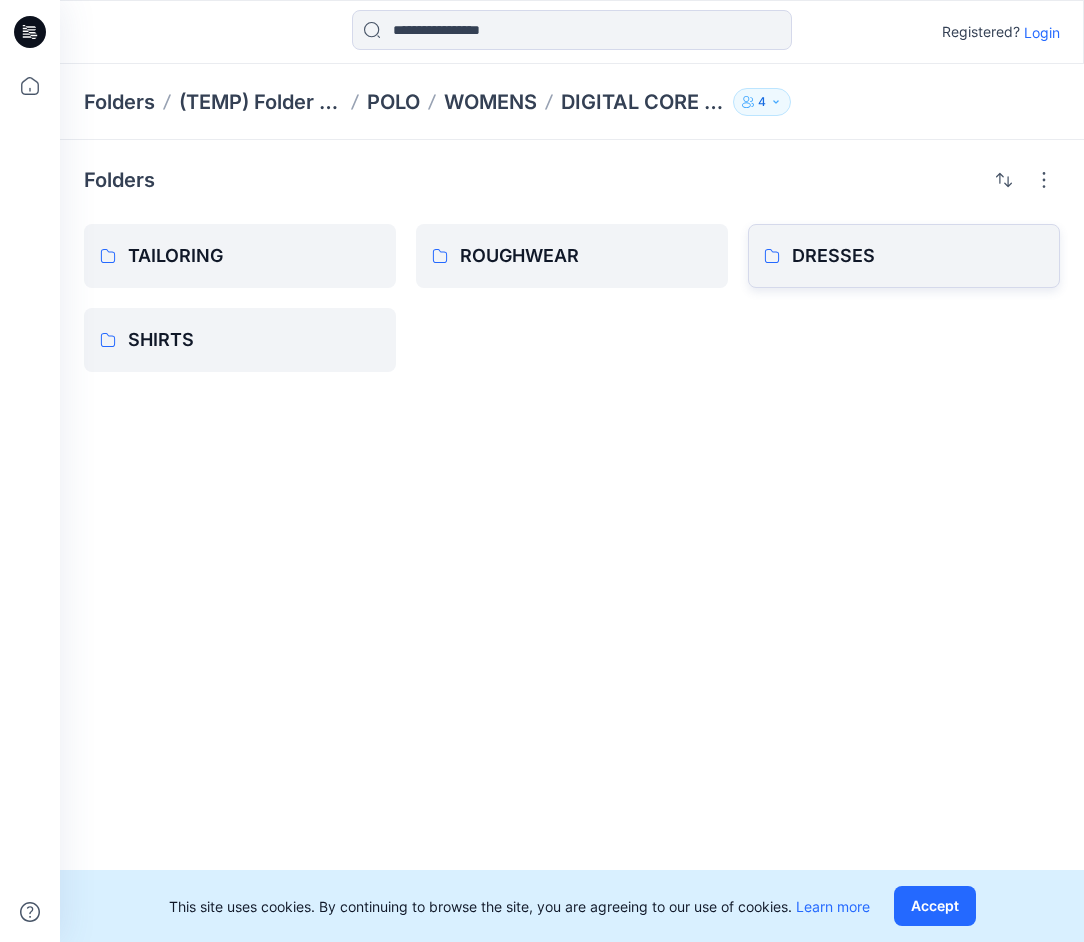 click on "DRESSES" at bounding box center [918, 256] 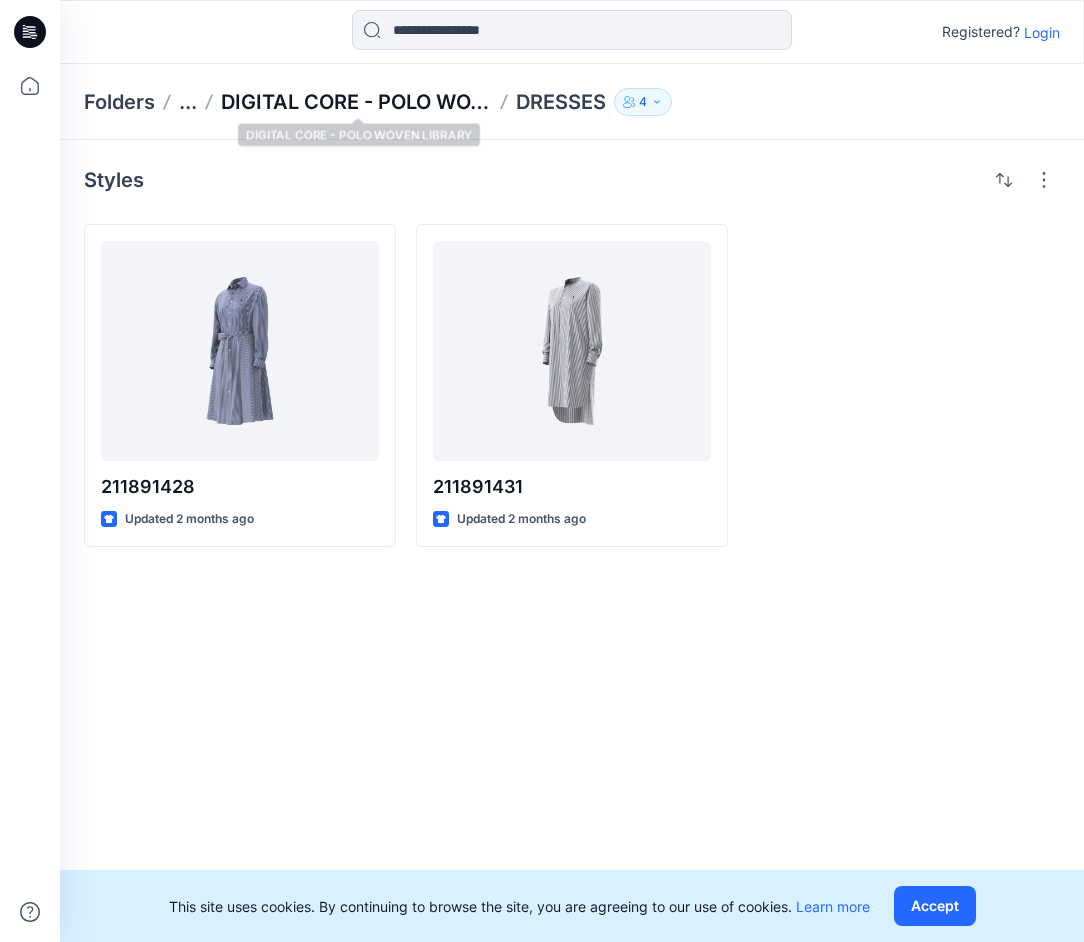 click on "DIGITAL CORE - POLO WOVEN LIBRARY" at bounding box center (356, 102) 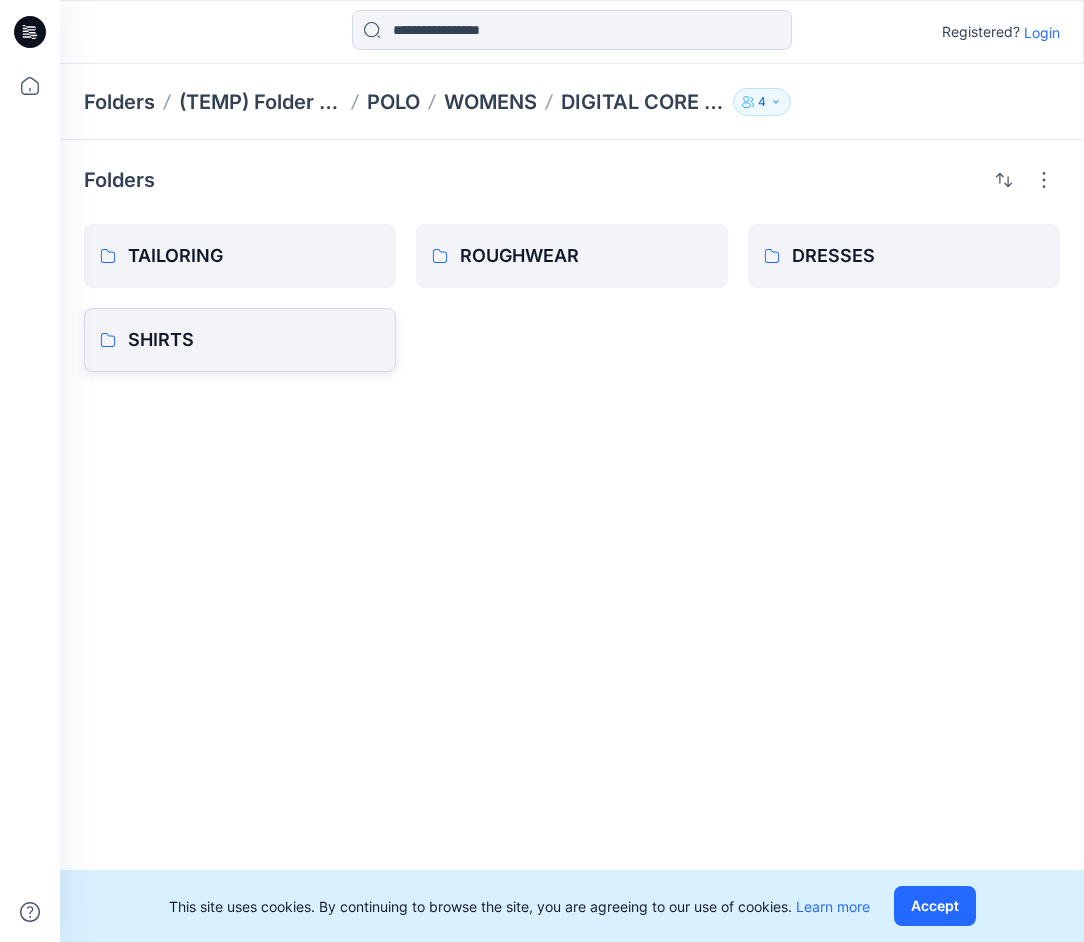 click on "SHIRTS" at bounding box center [254, 340] 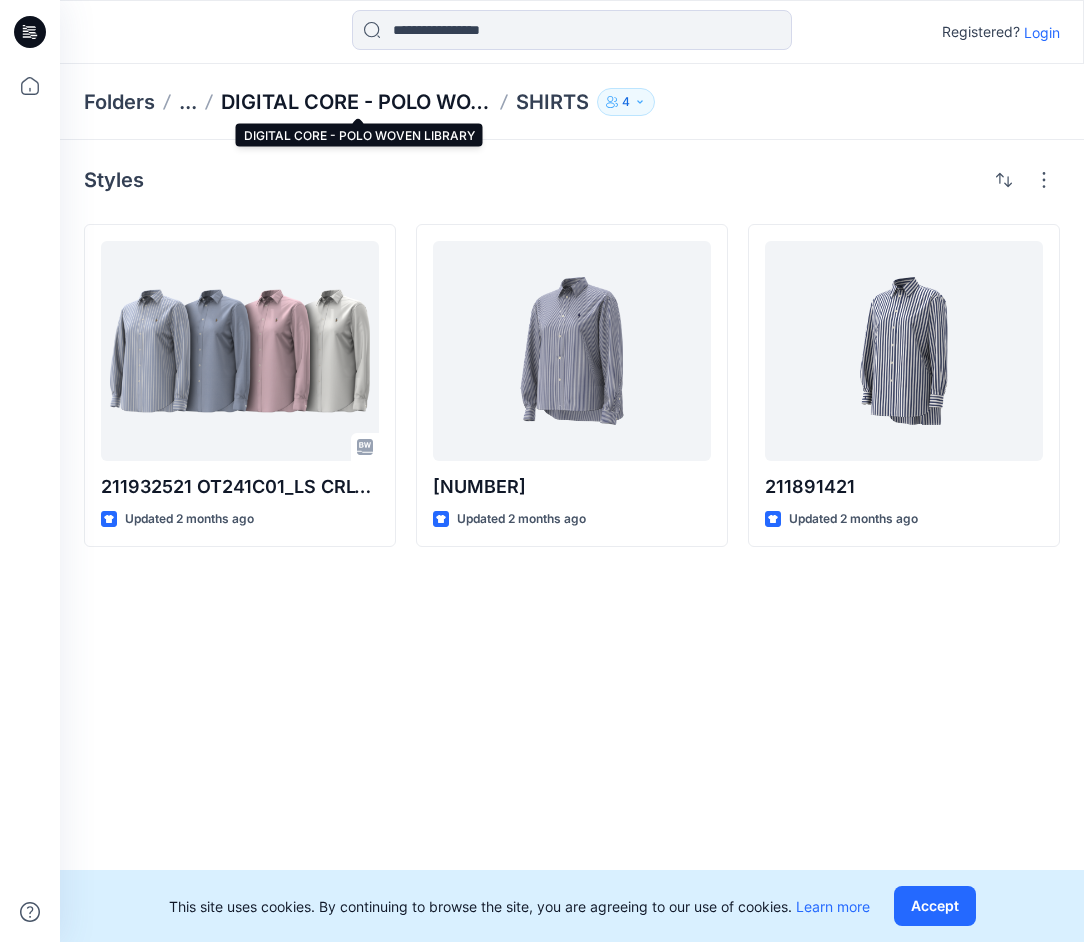 click on "DIGITAL CORE - POLO WOVEN LIBRARY" at bounding box center (356, 102) 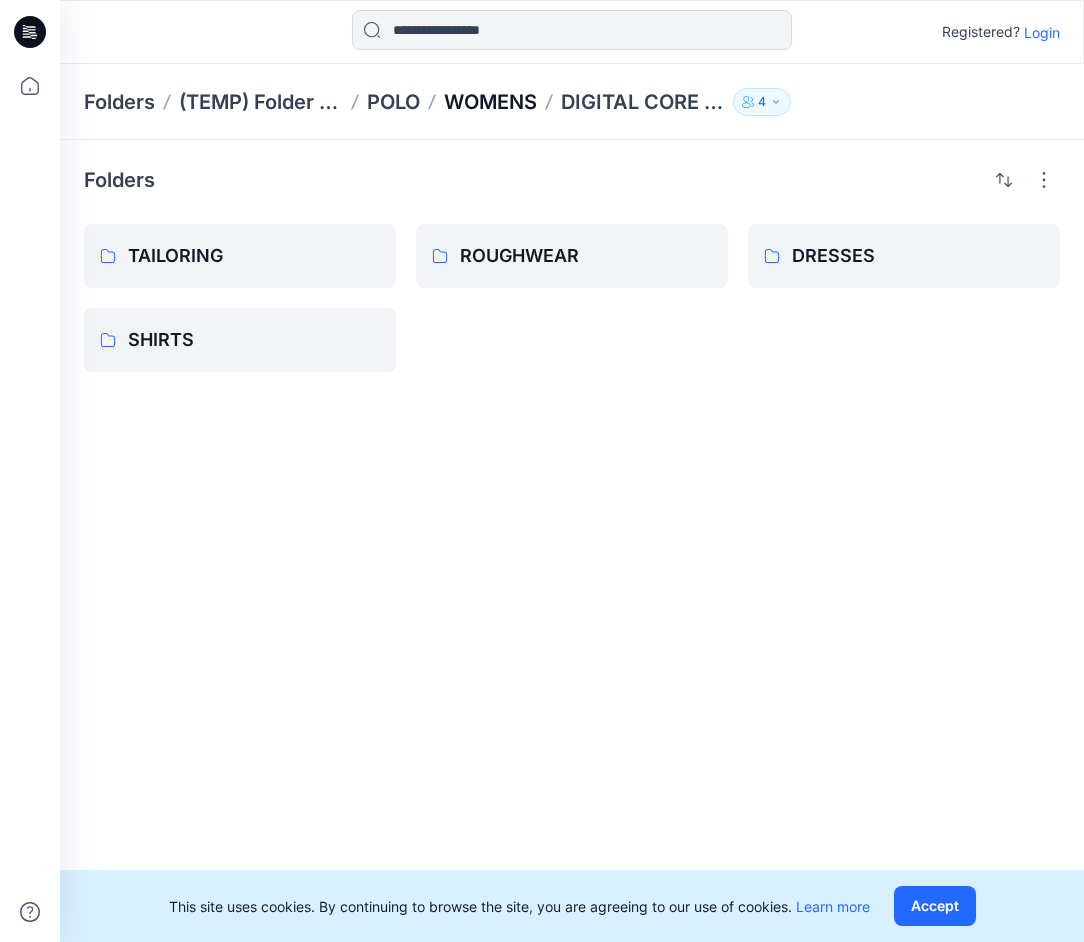 click on "WOMENS" at bounding box center (490, 102) 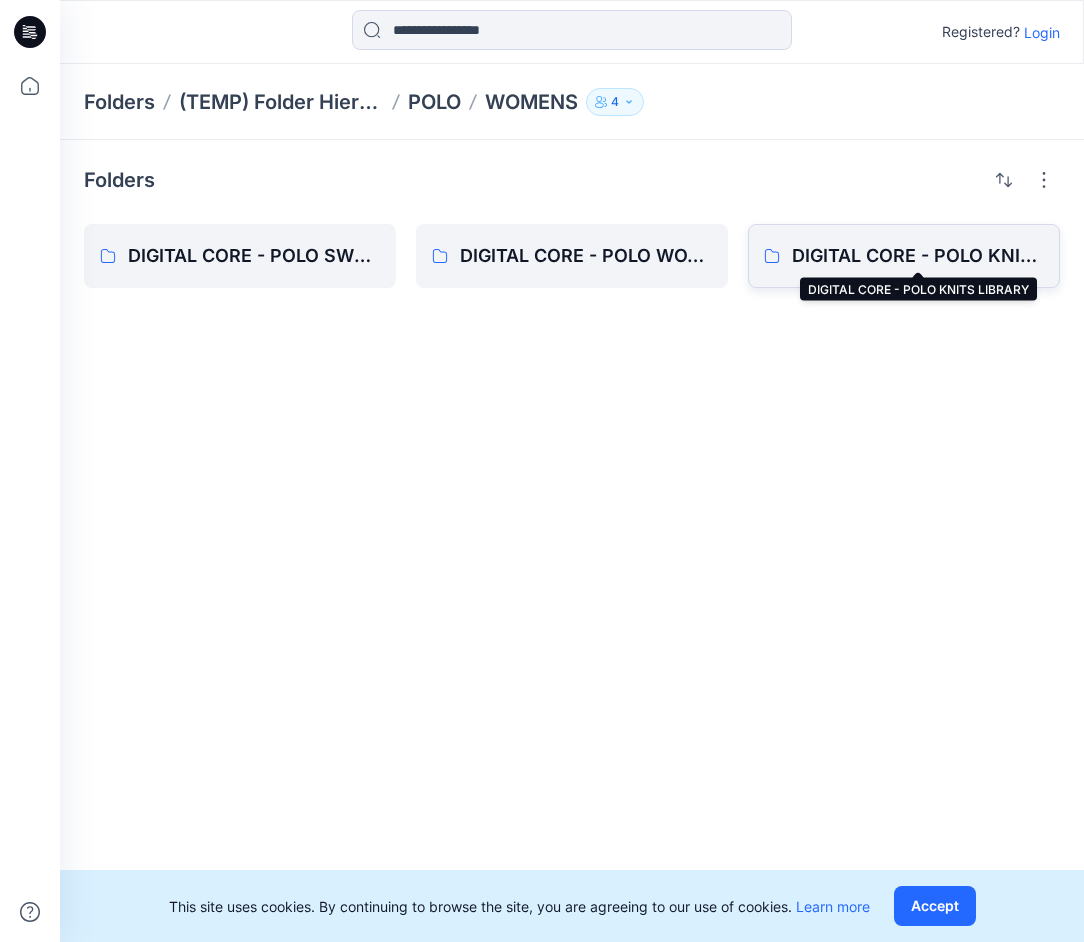 click on "DIGITAL CORE - POLO KNITS LIBRARY" at bounding box center [918, 256] 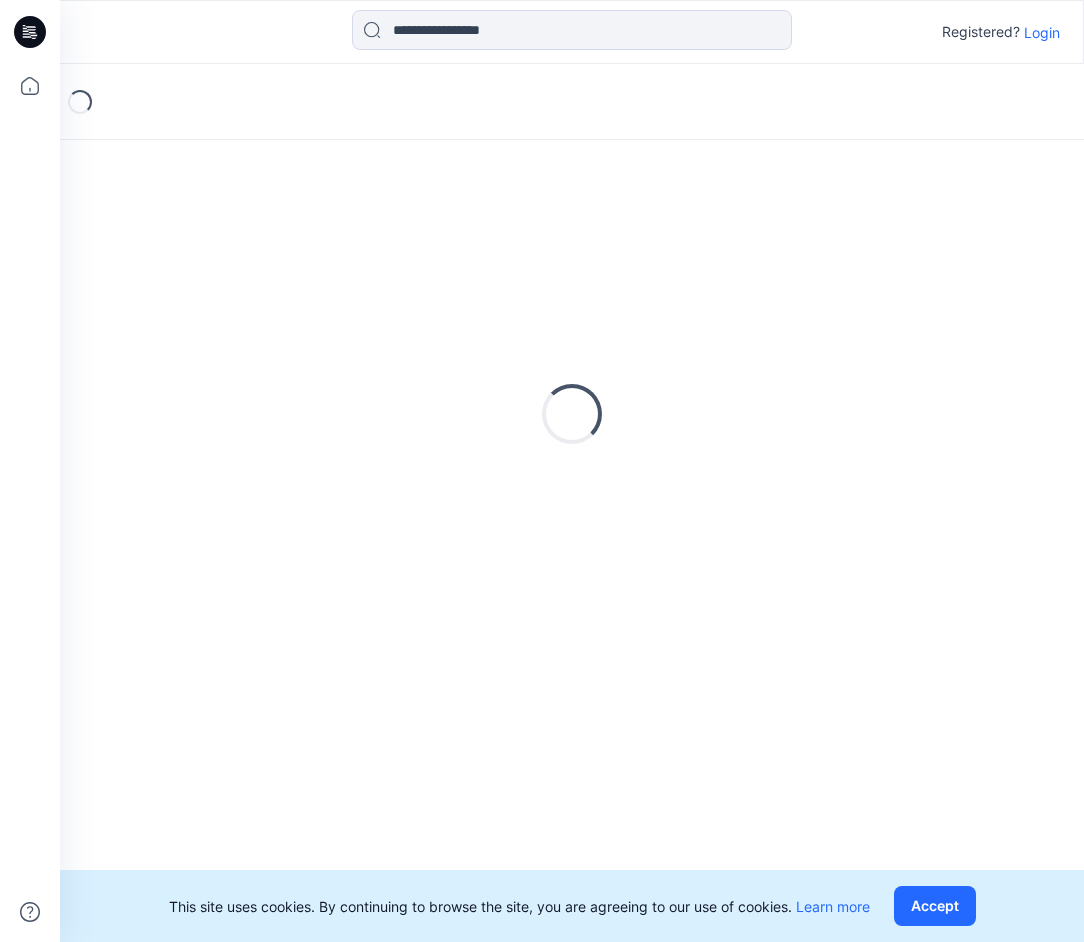 scroll, scrollTop: 0, scrollLeft: 0, axis: both 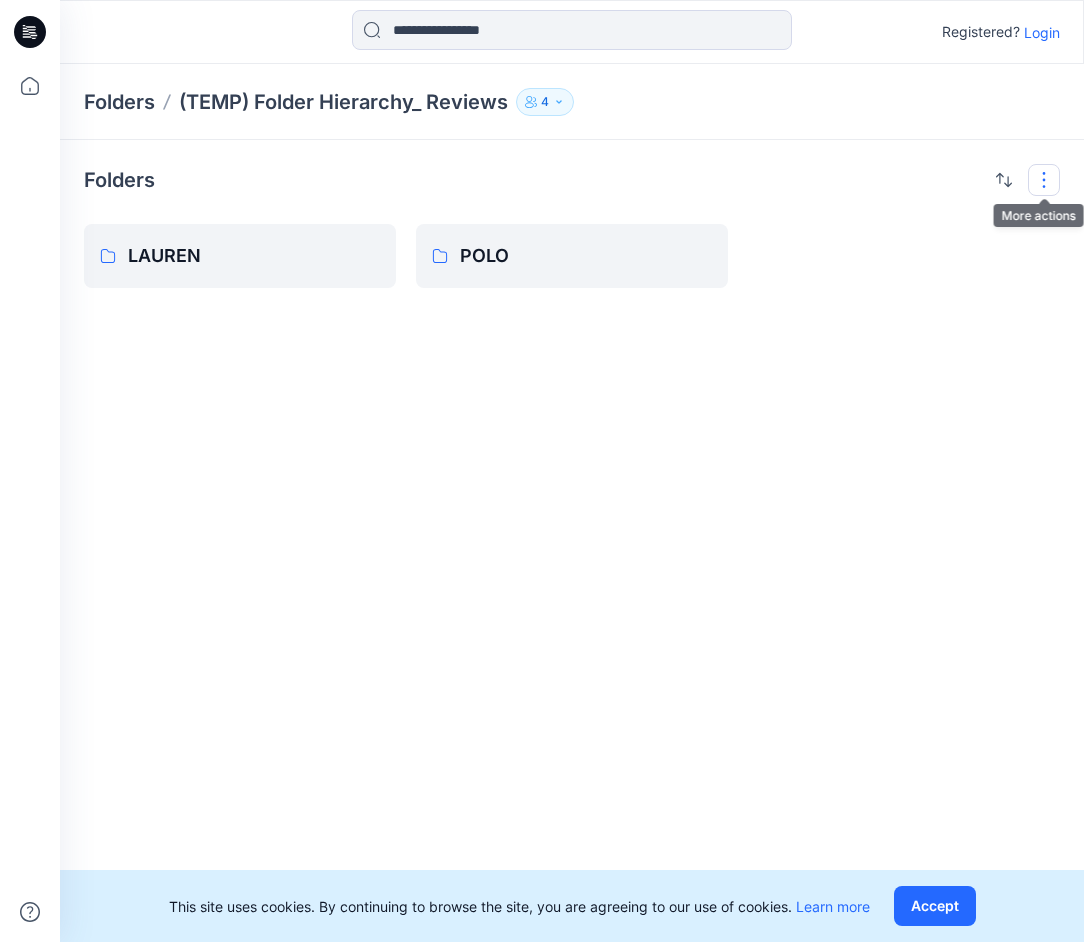 click at bounding box center (1044, 180) 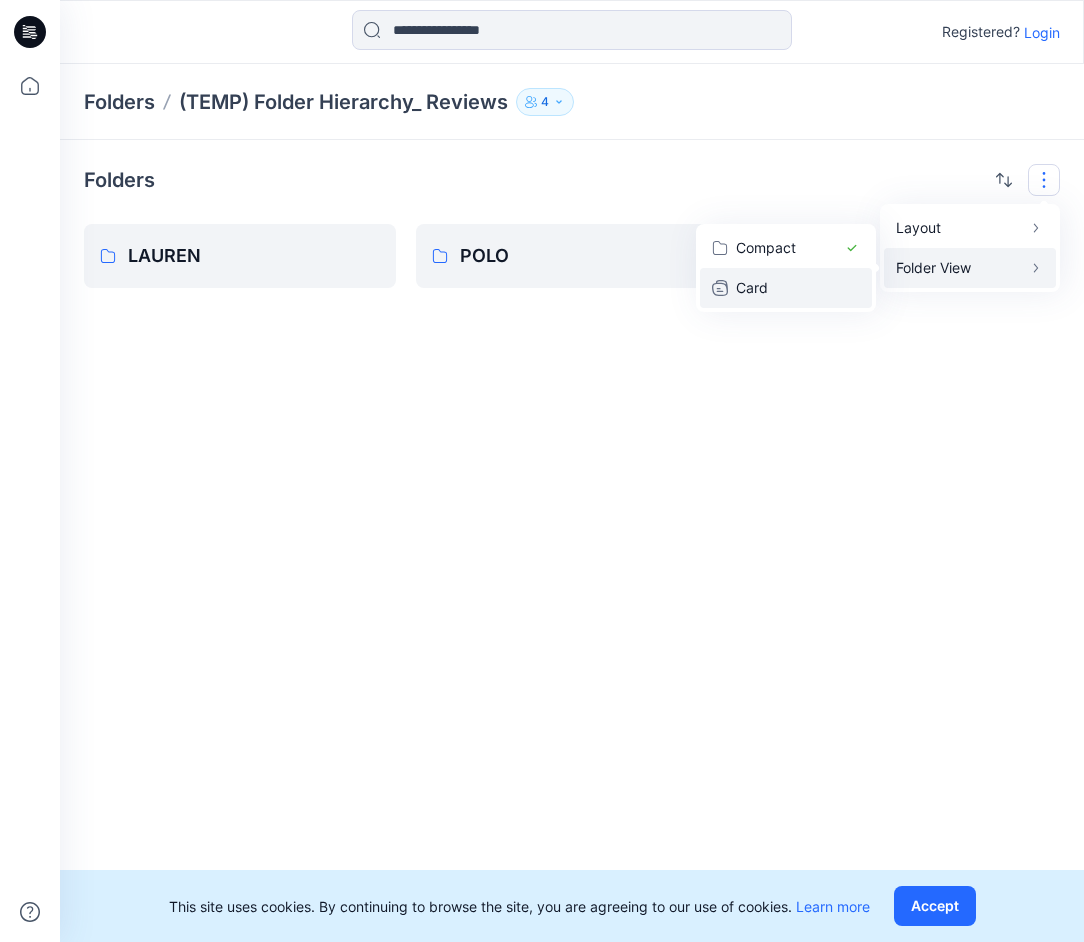 click on "Card" at bounding box center [786, 288] 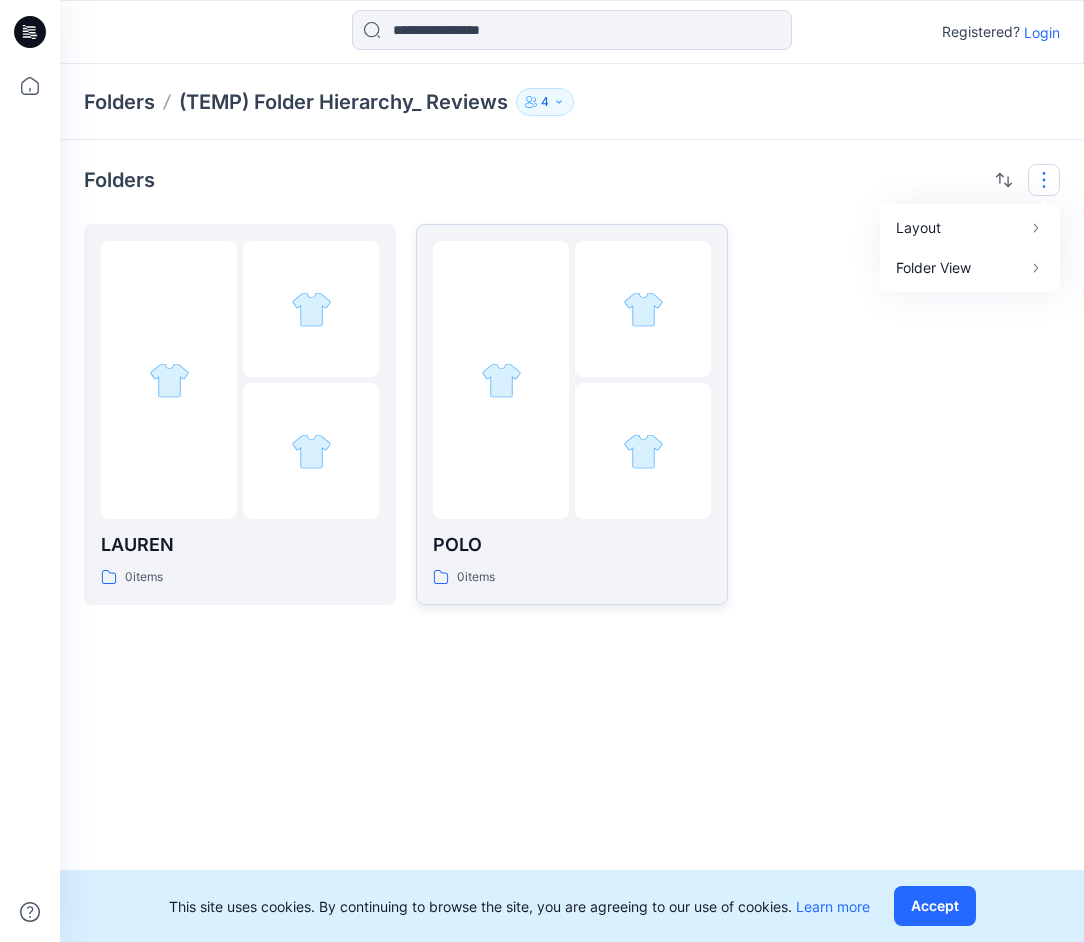 click at bounding box center (501, 380) 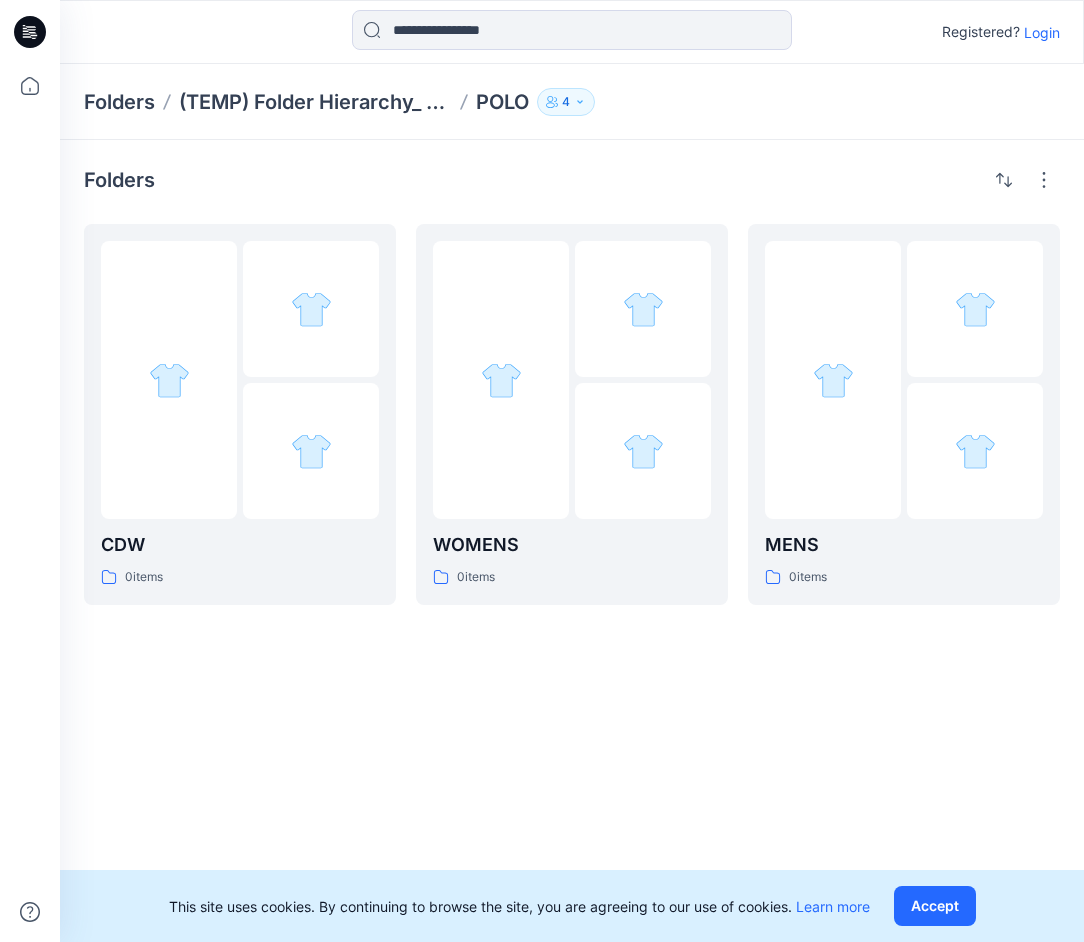 click at bounding box center (501, 380) 